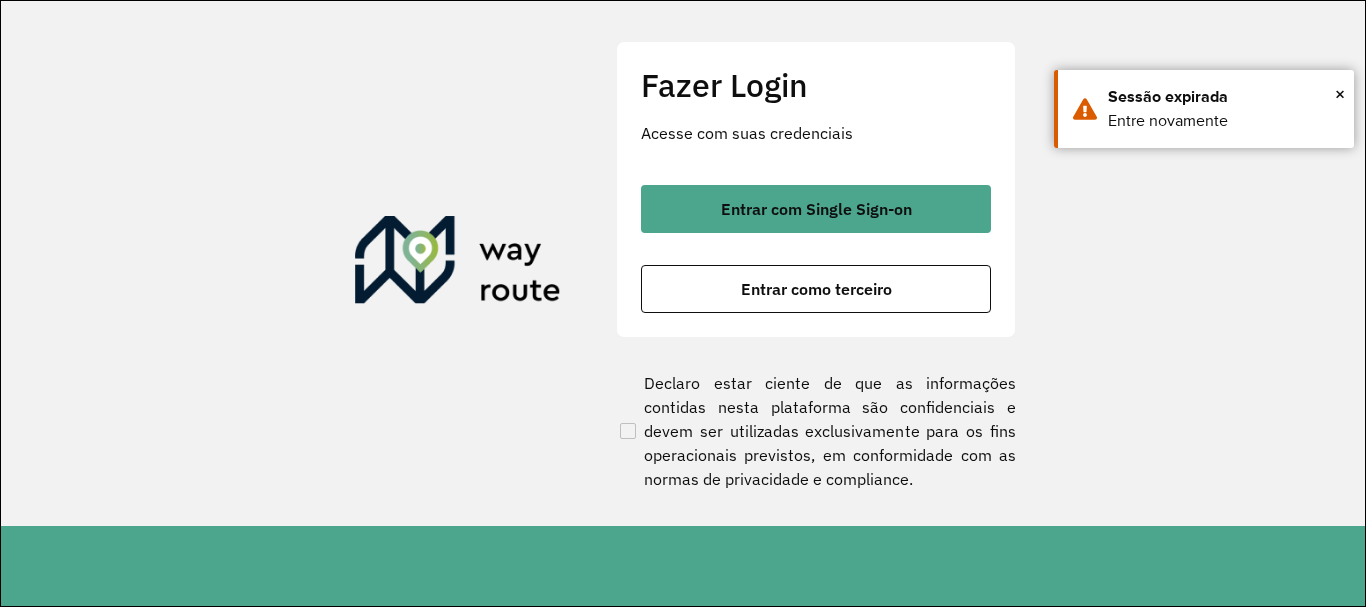 scroll, scrollTop: 0, scrollLeft: 0, axis: both 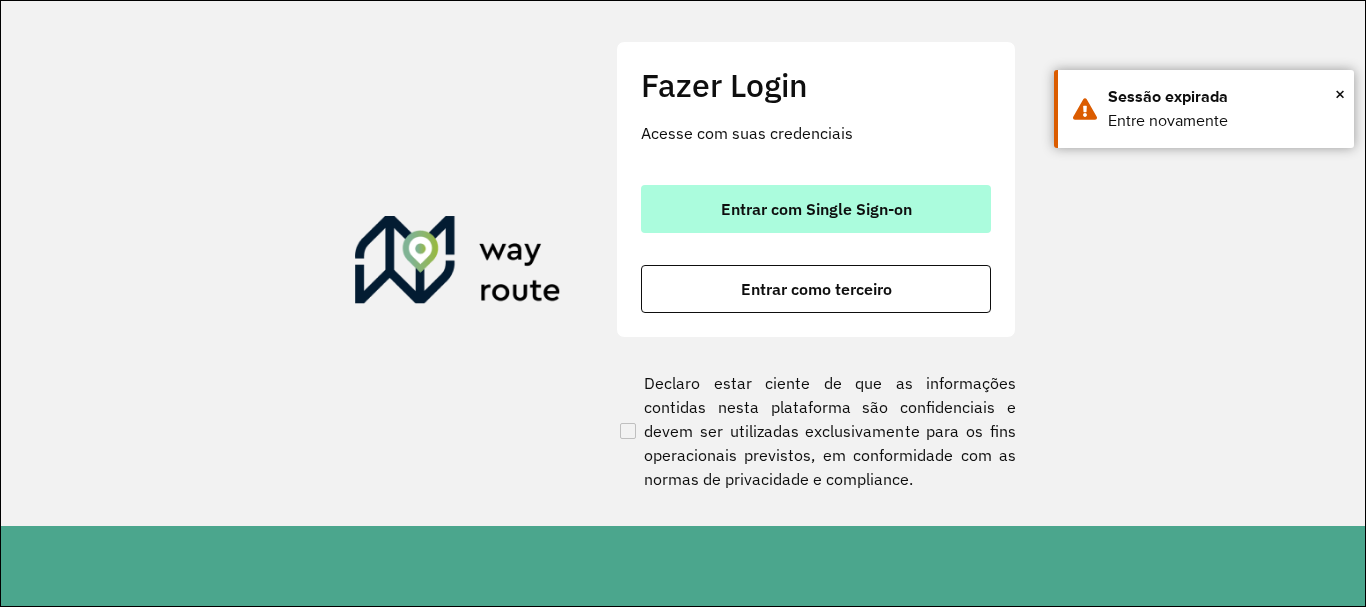 click on "Entrar com Single Sign-on" at bounding box center (816, 209) 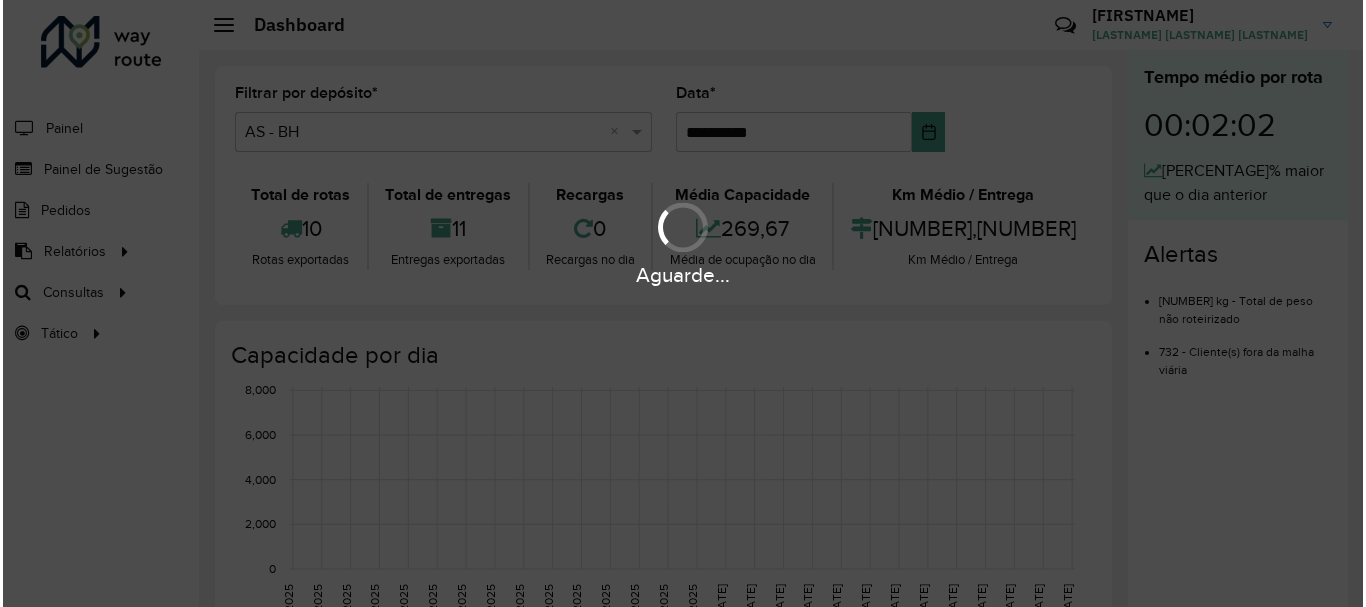 scroll, scrollTop: 0, scrollLeft: 0, axis: both 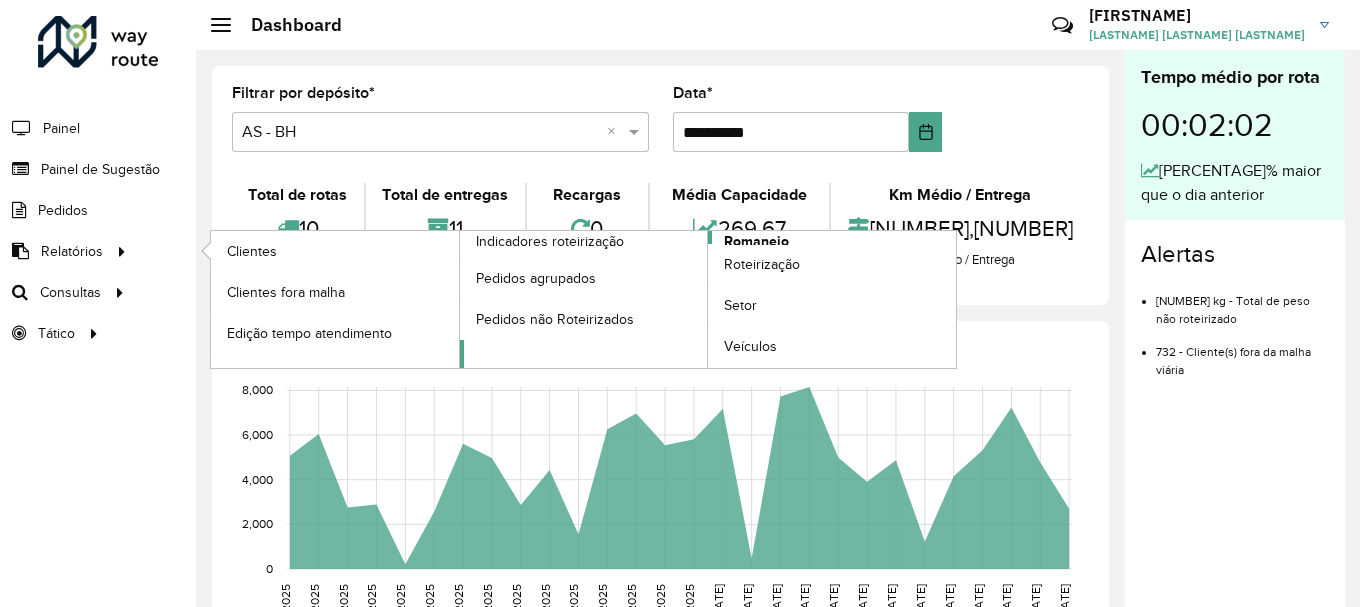 click on "Romaneio" 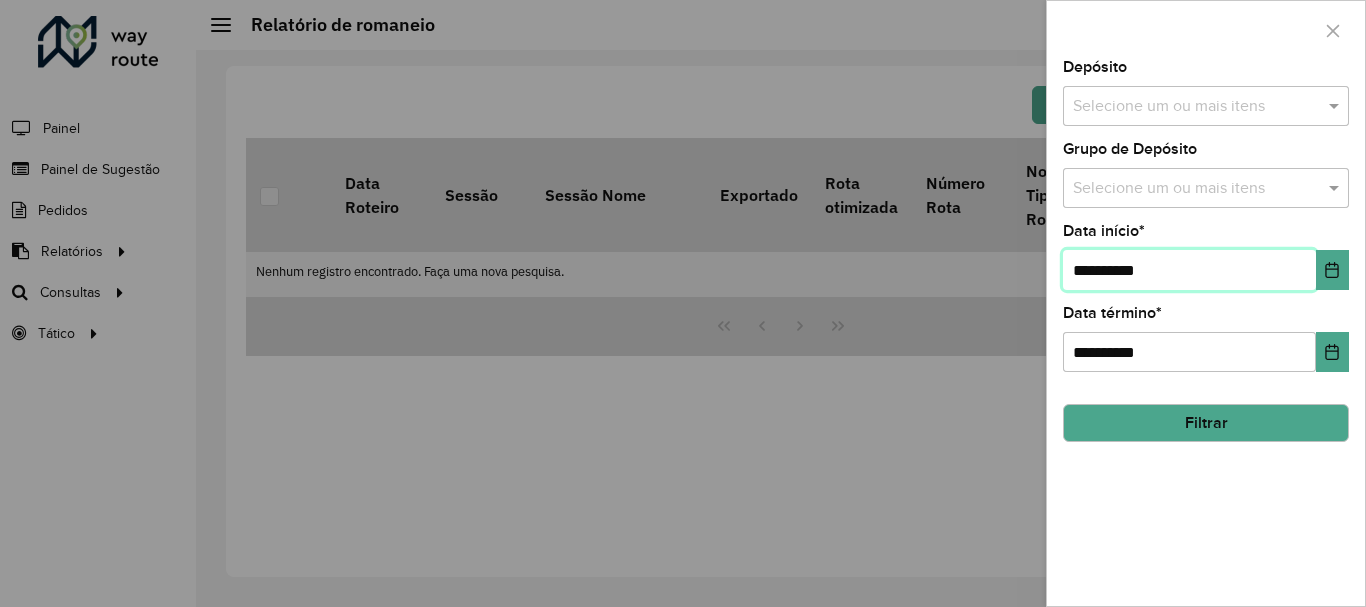 click on "**********" at bounding box center [1189, 270] 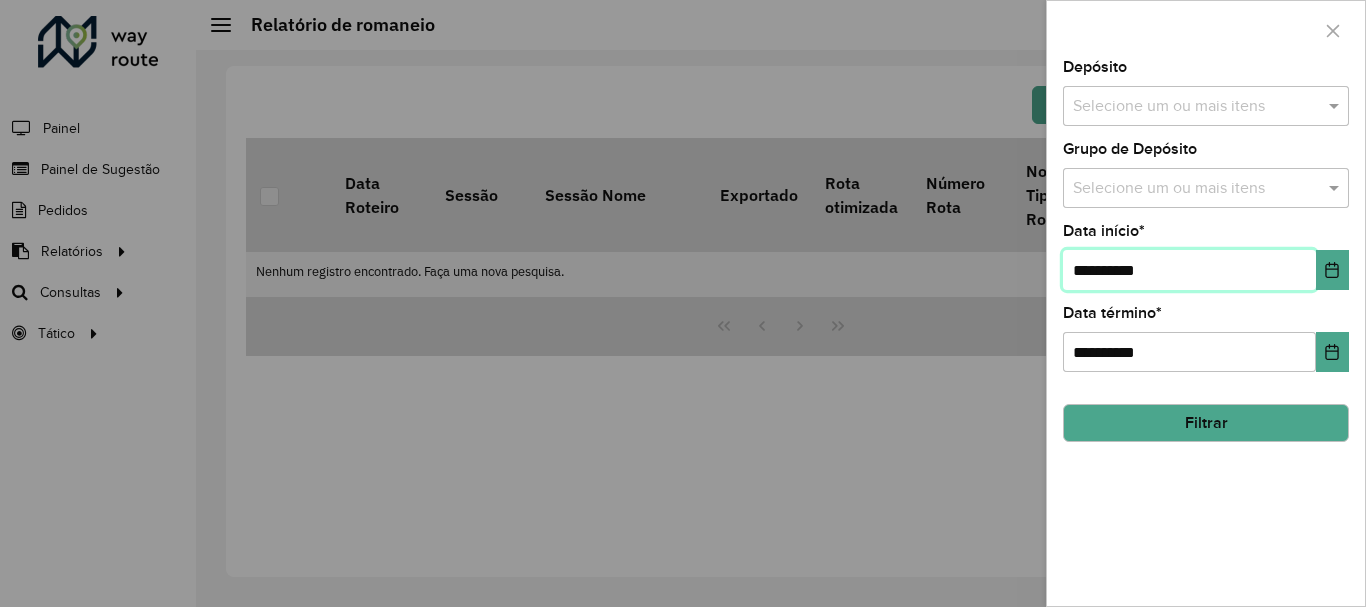type on "*********" 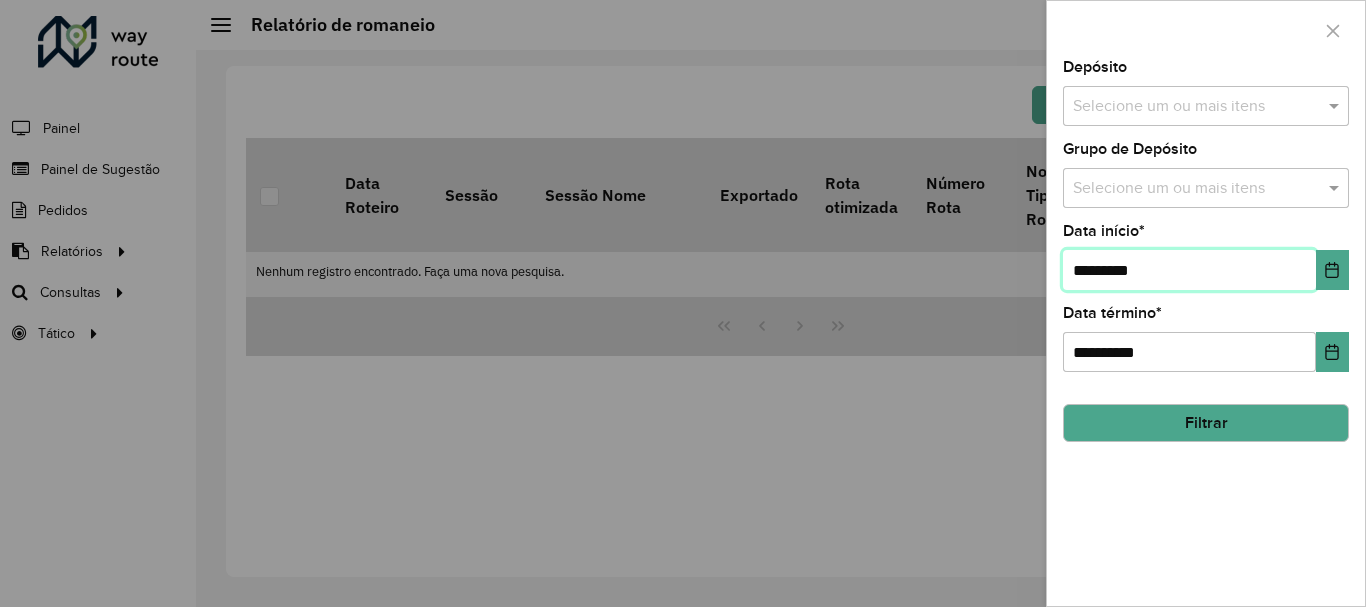 type on "**********" 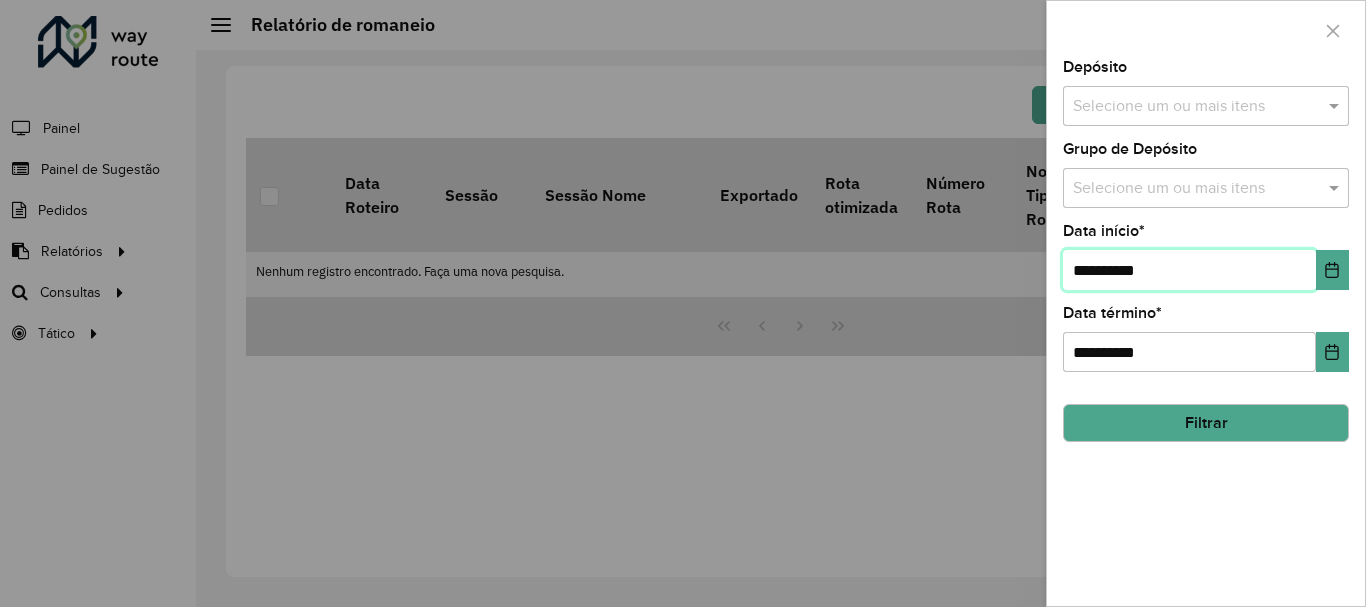 type on "**********" 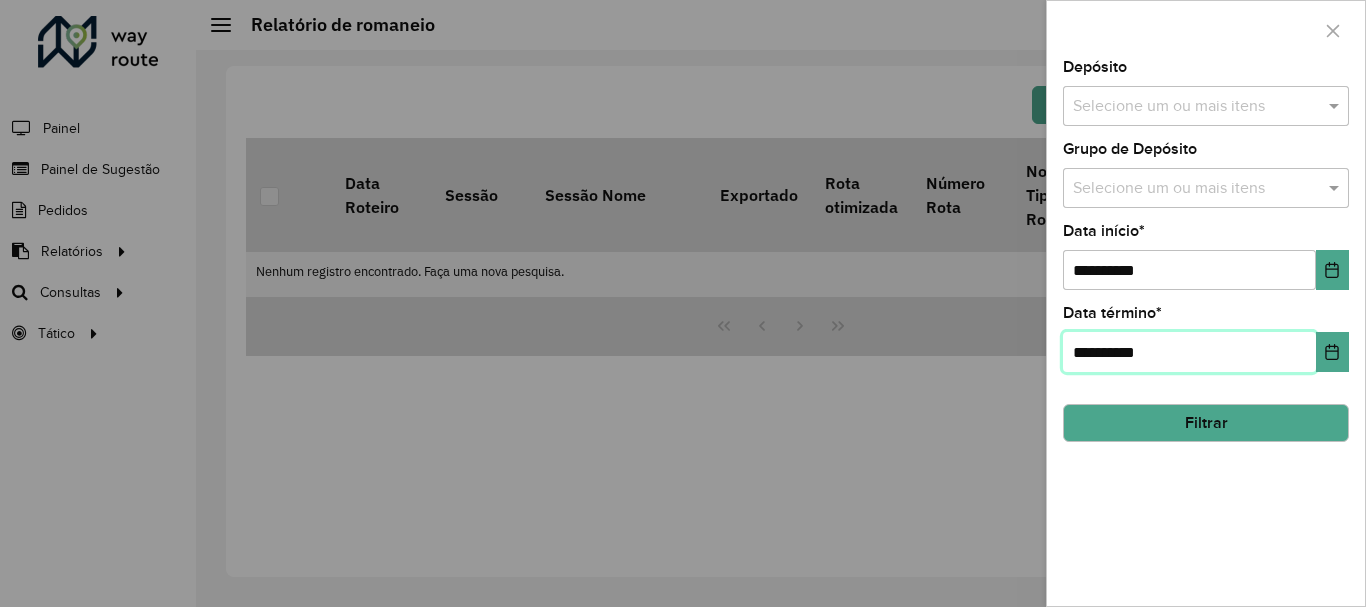 click on "**********" at bounding box center (1189, 352) 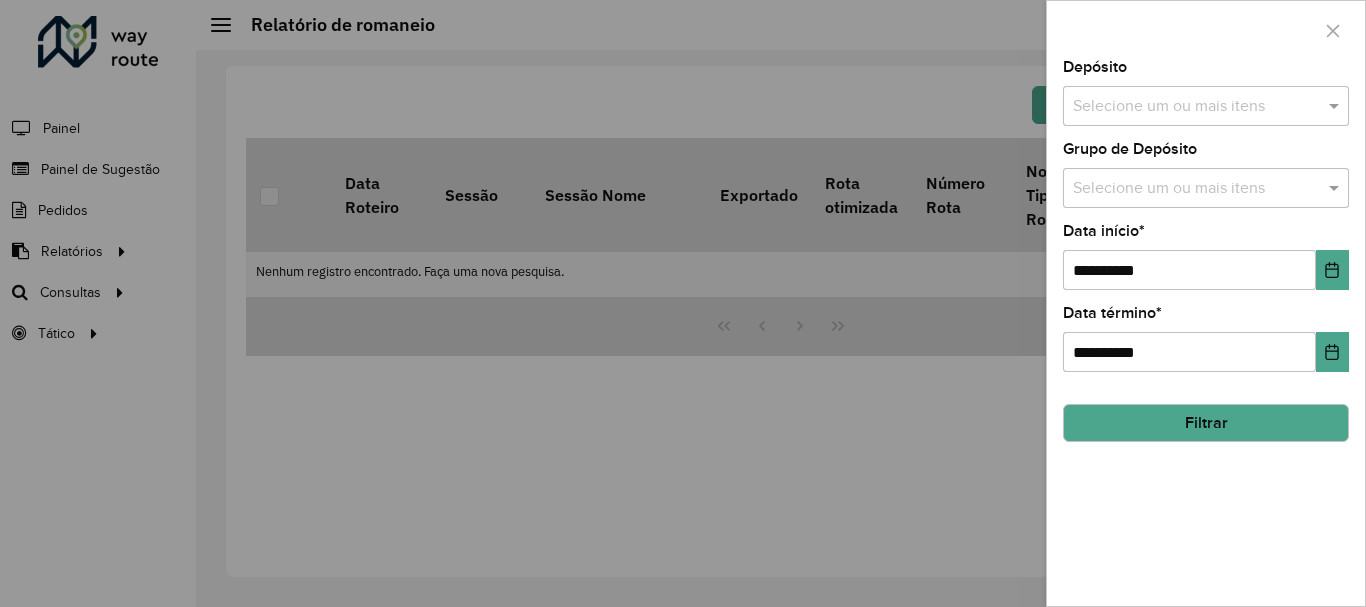 click on "**********" 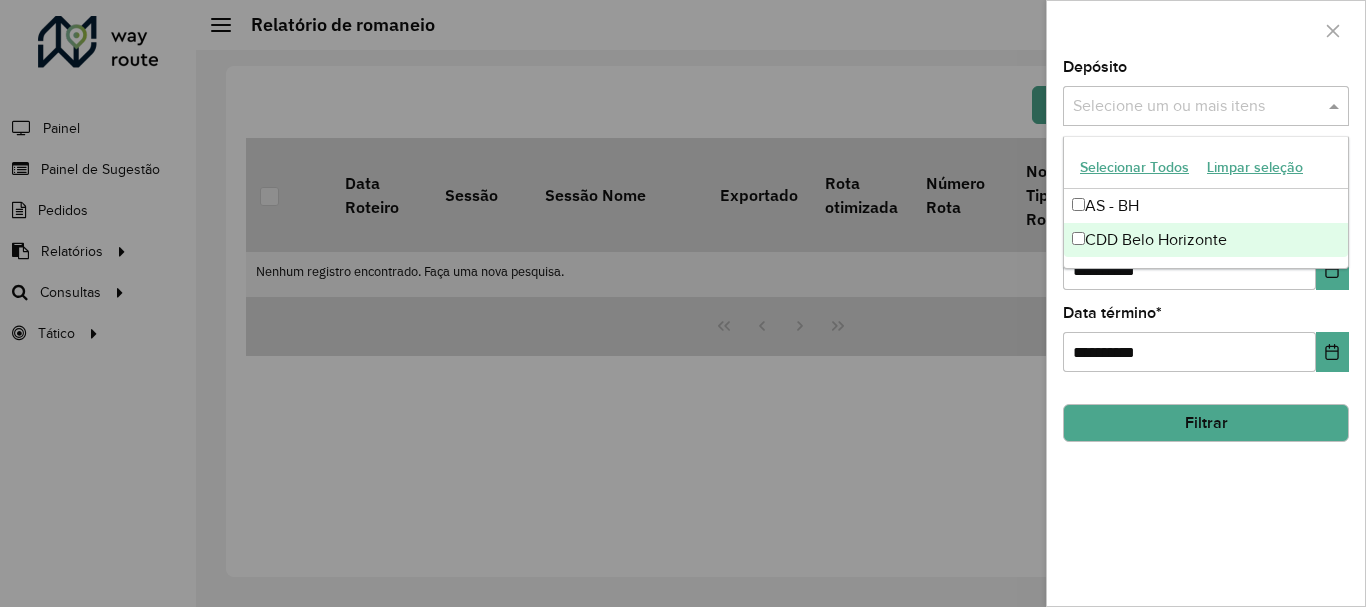 click on "CDD Belo Horizonte" at bounding box center (1206, 240) 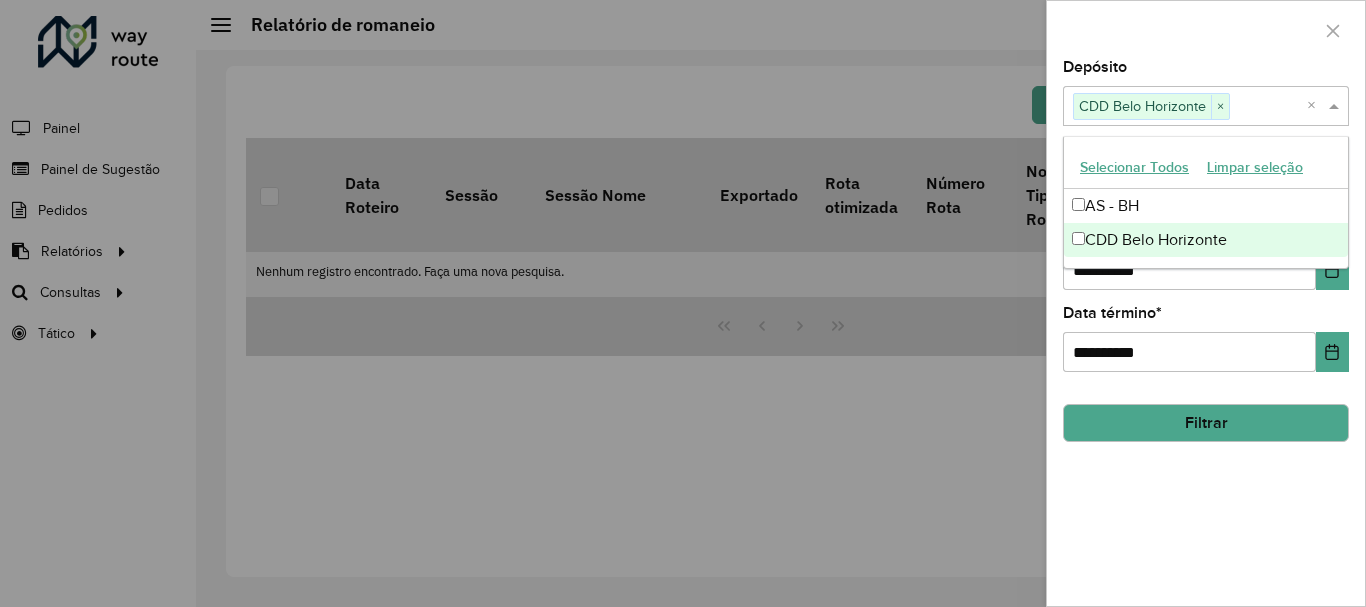 click on "**********" 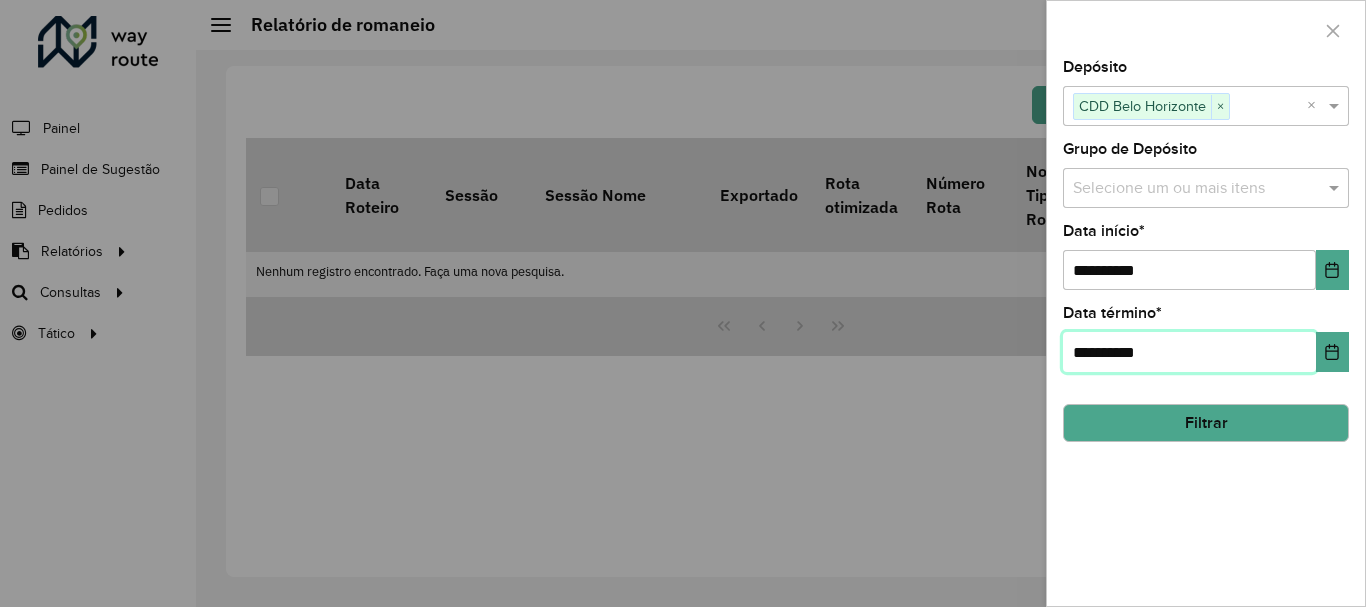 click on "**********" at bounding box center [1189, 352] 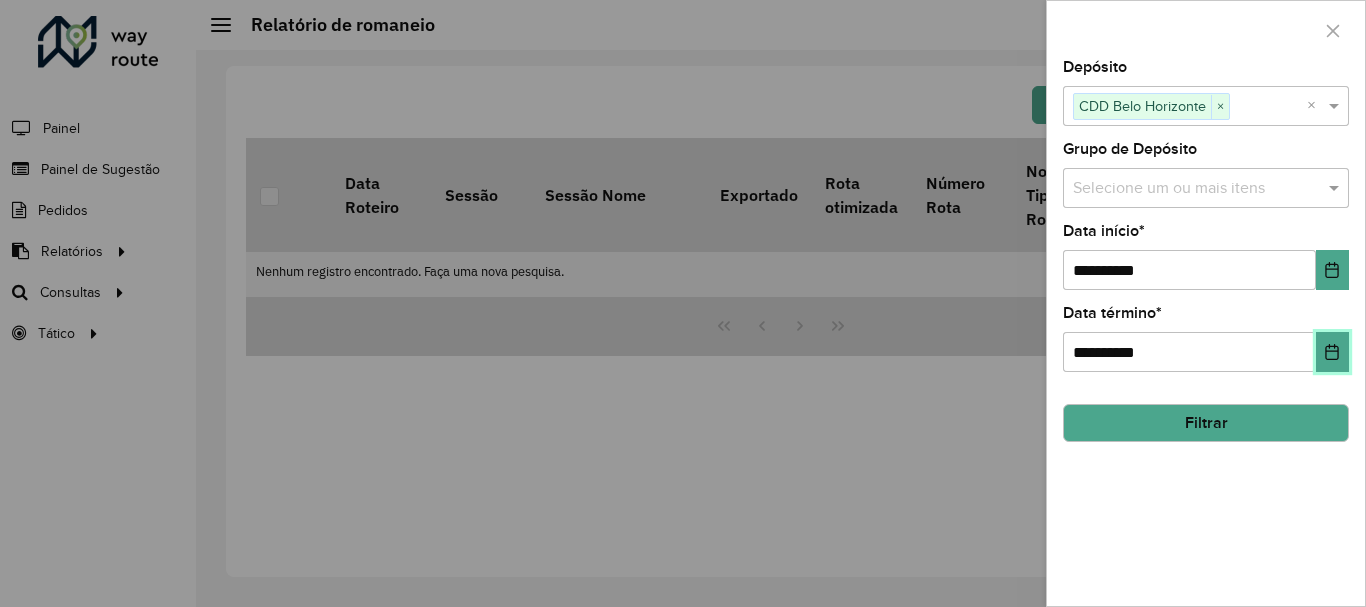 click at bounding box center [1332, 352] 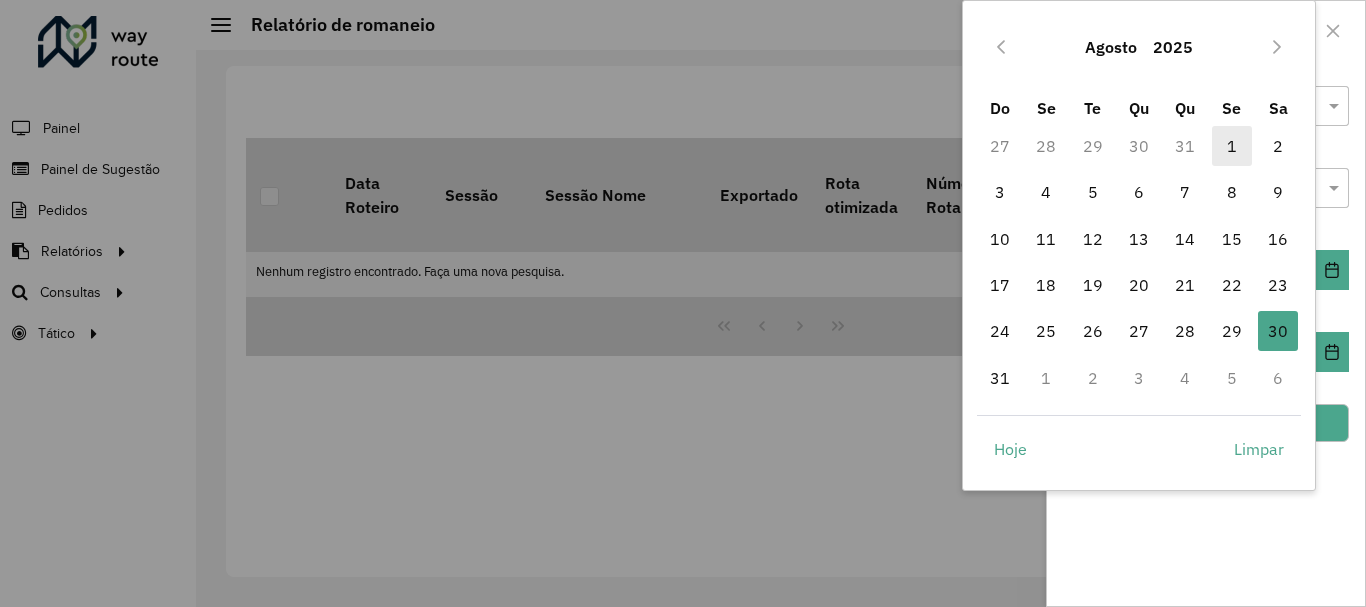 click on "1" at bounding box center [1232, 146] 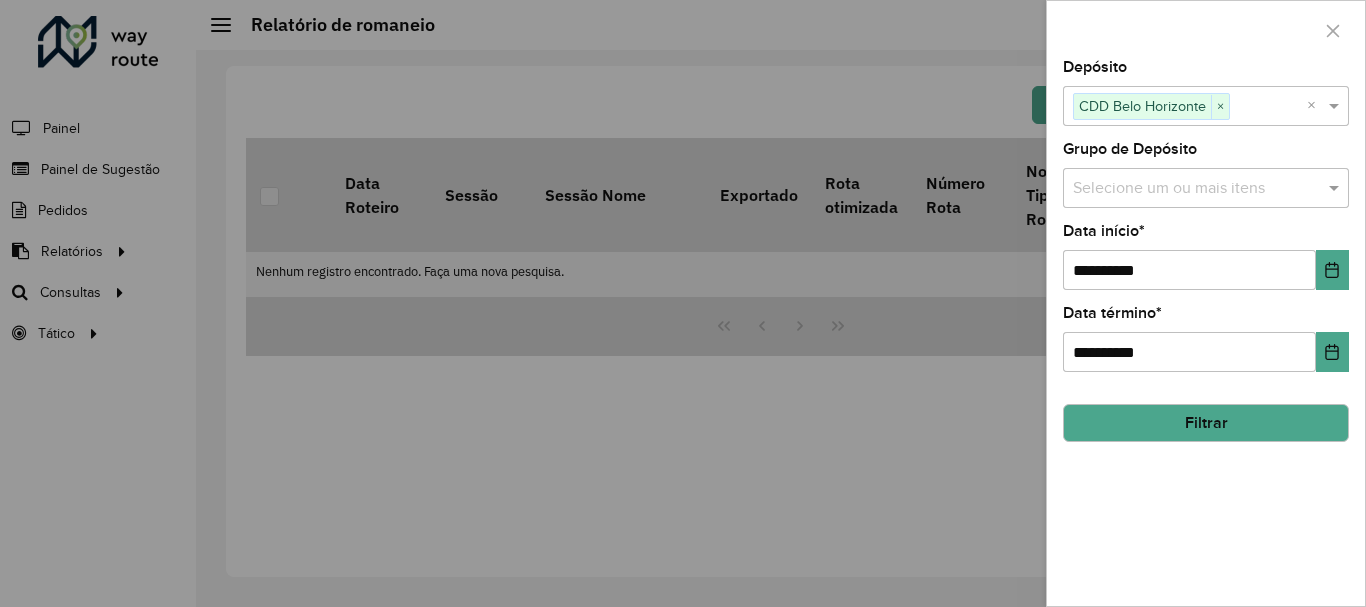 click on "**********" 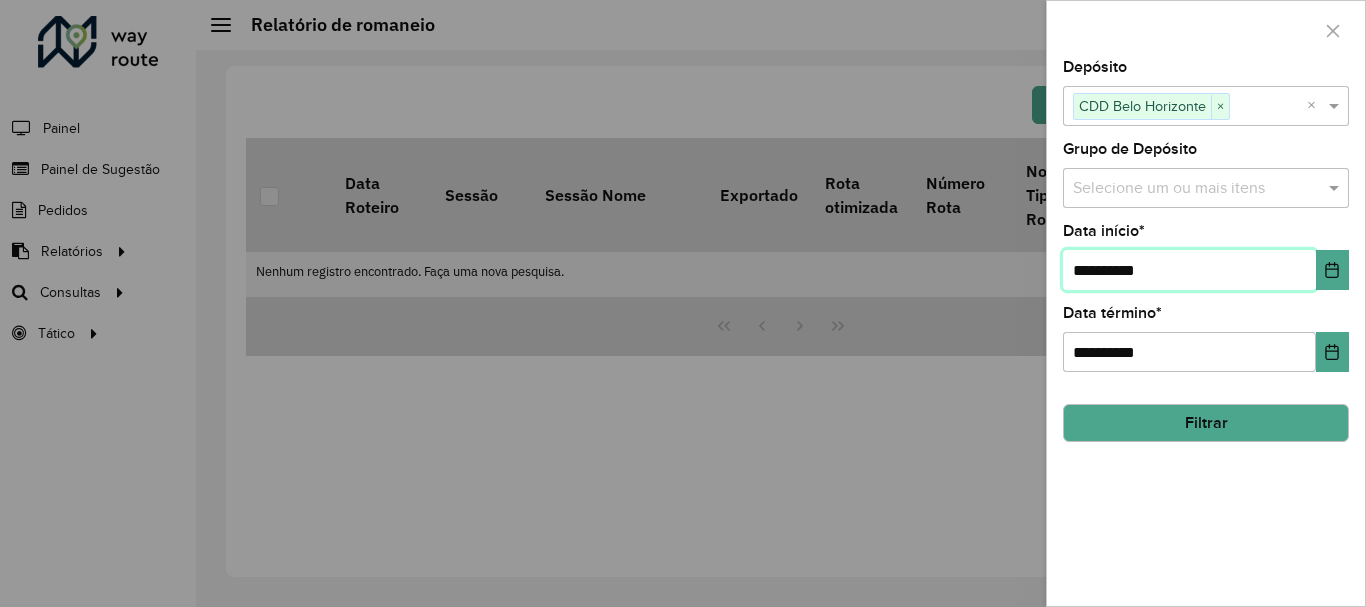 click on "**********" at bounding box center (1189, 270) 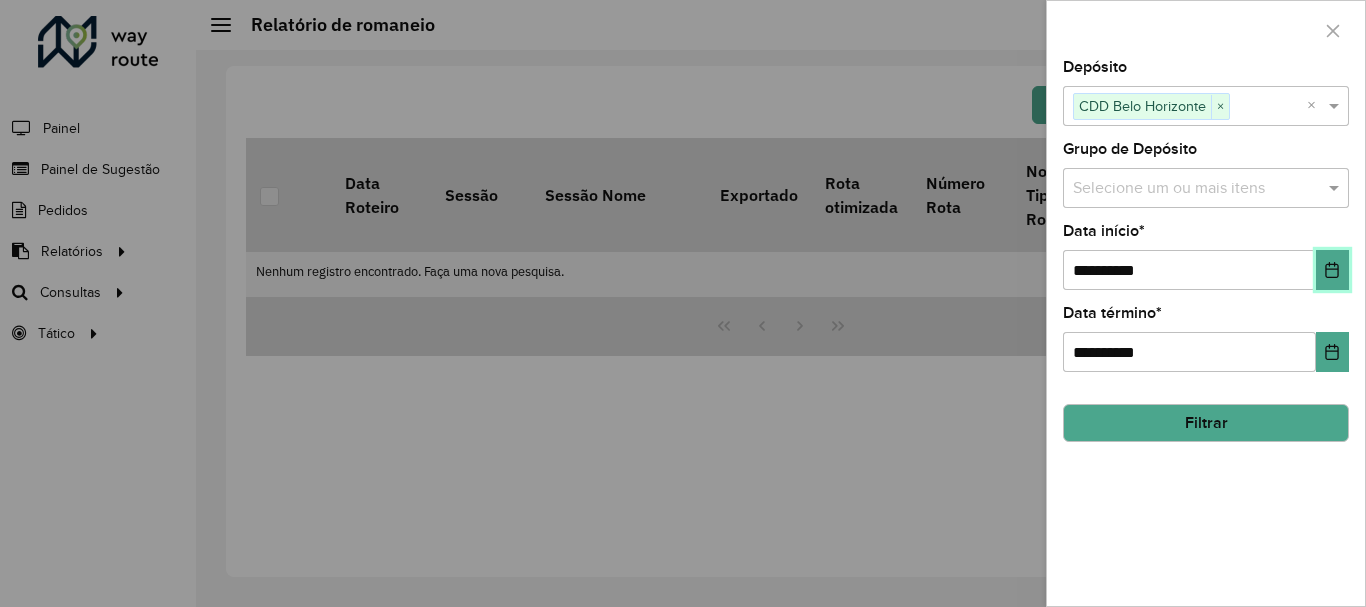 click at bounding box center (1332, 270) 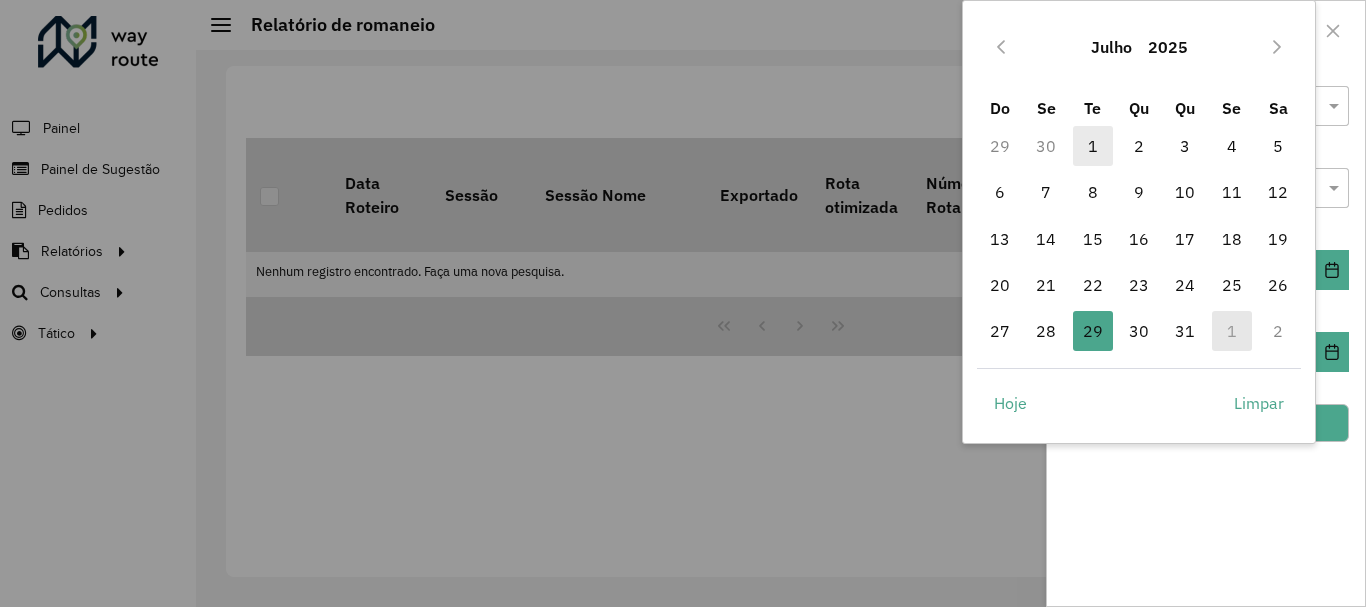 click on "1" at bounding box center (1093, 146) 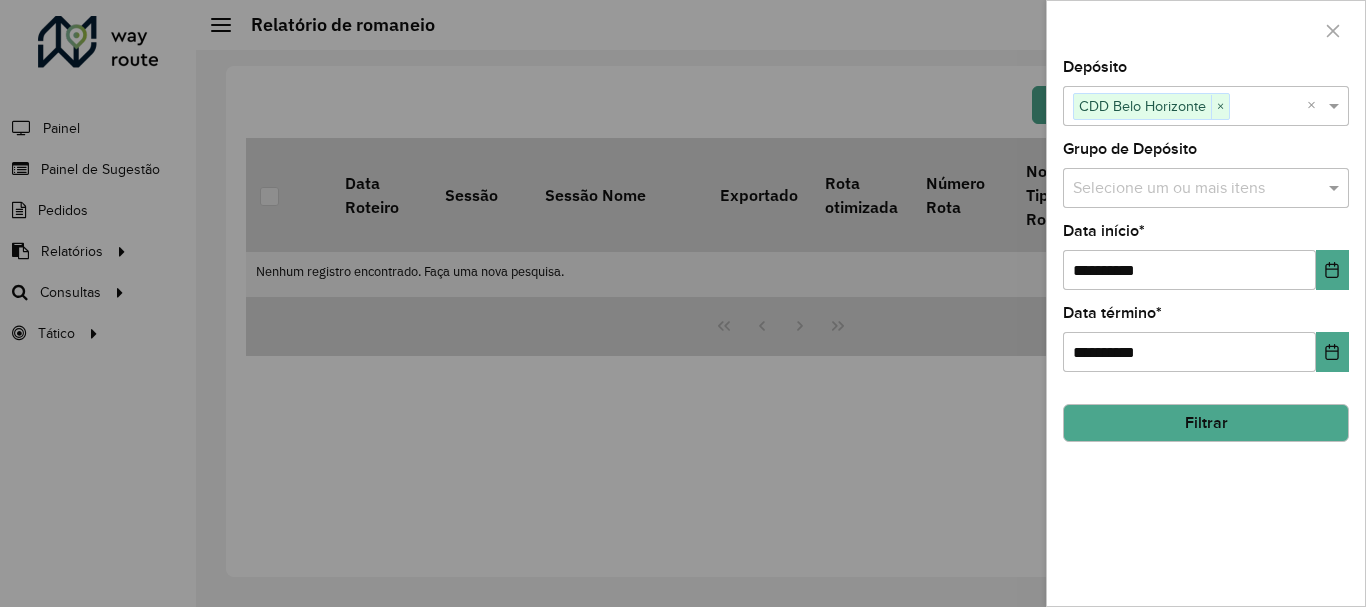 click on "**********" 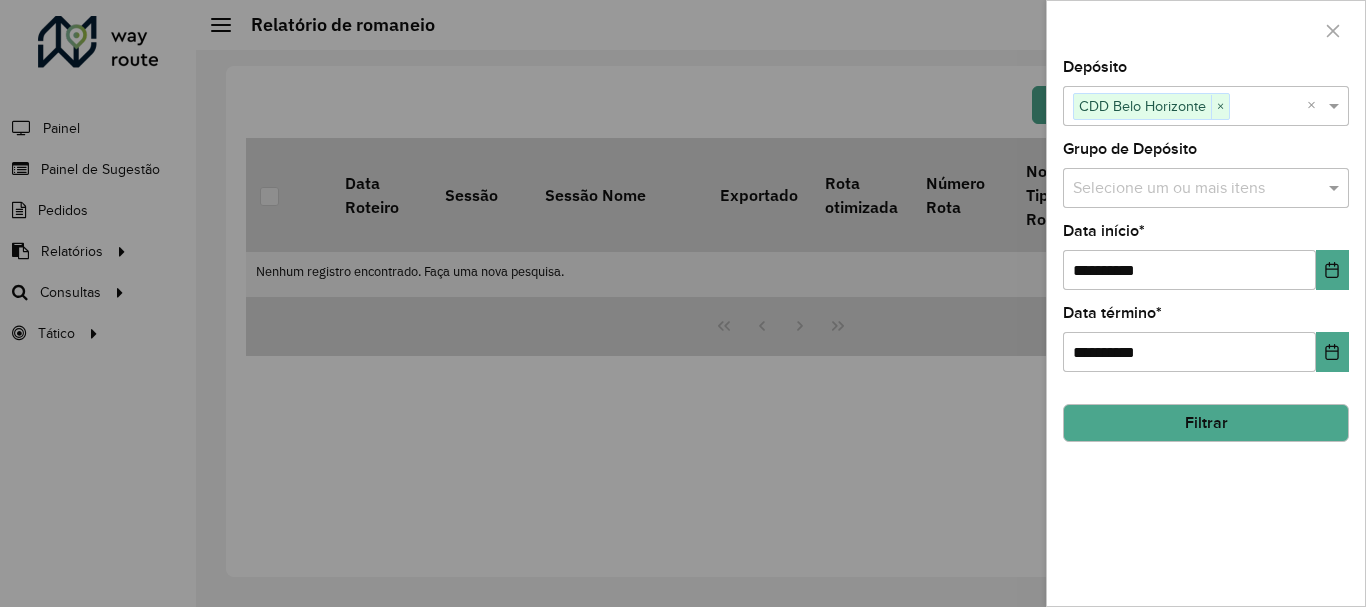 click on "Filtrar" 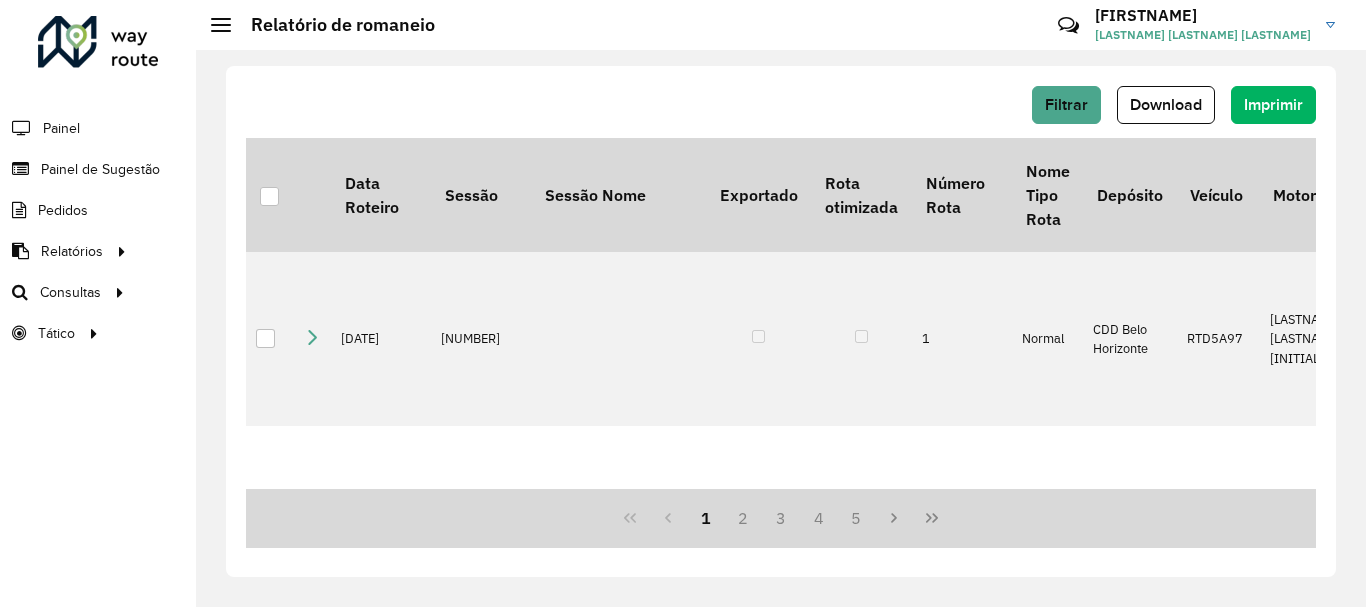 click on "Download" 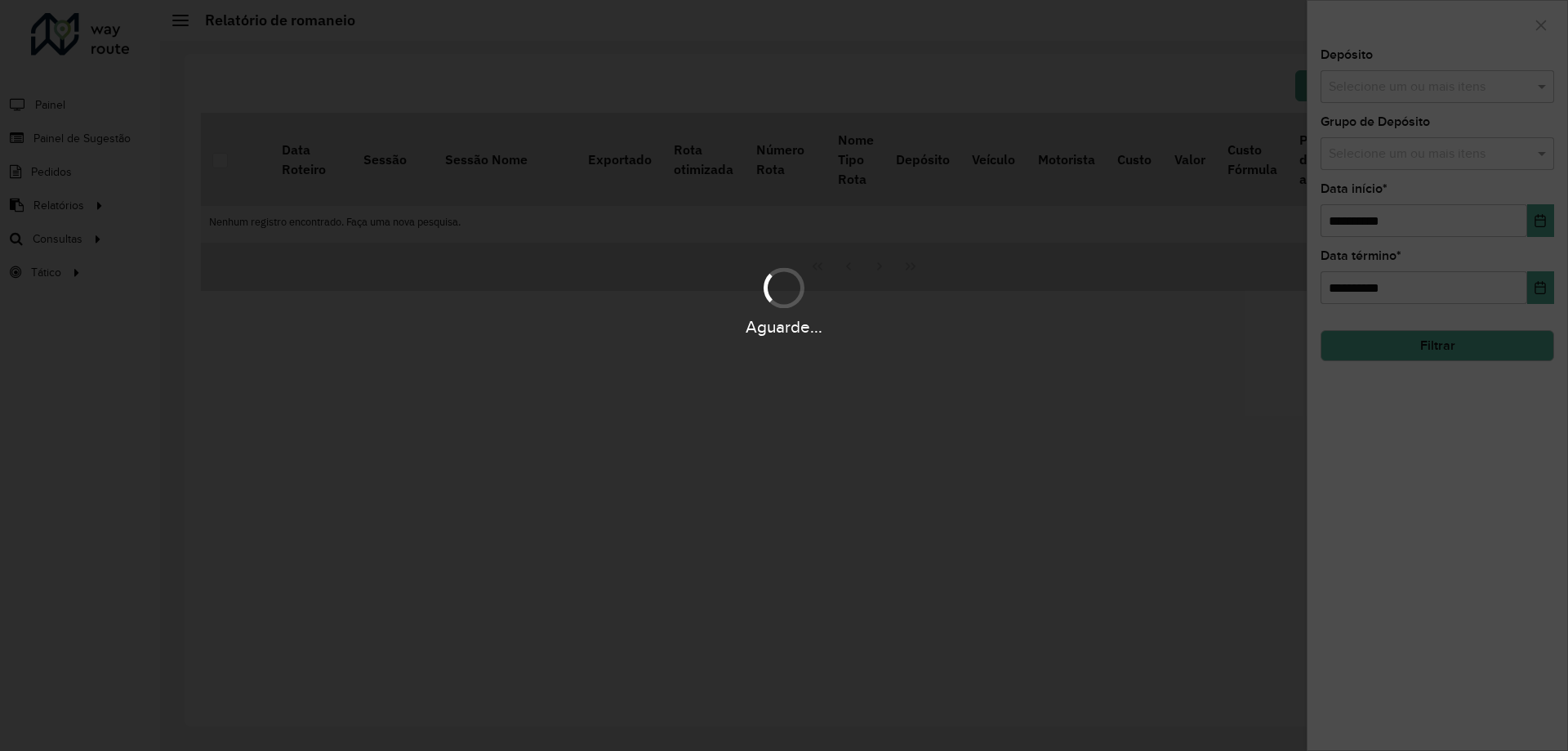 scroll, scrollTop: 0, scrollLeft: 0, axis: both 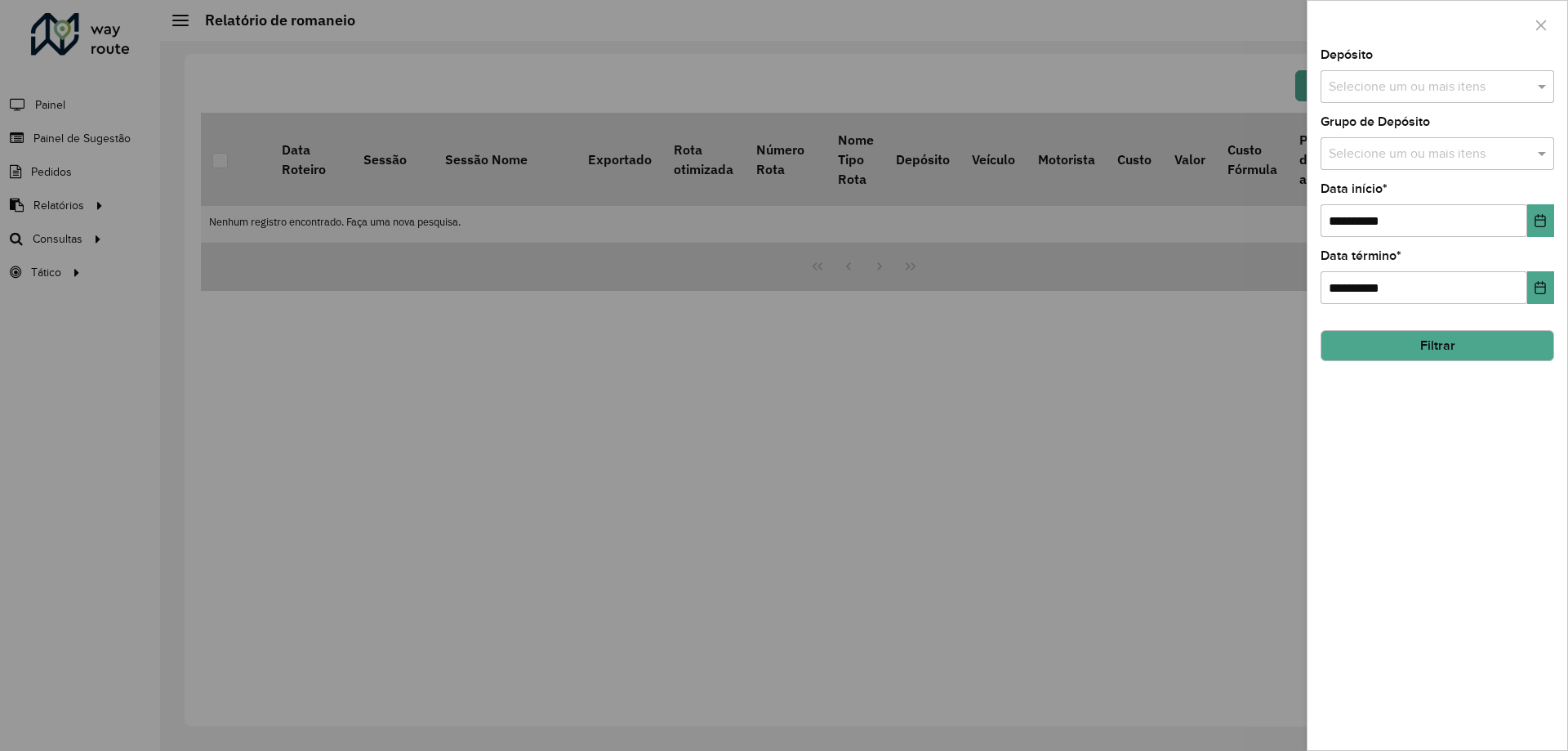 click at bounding box center (784, 375) 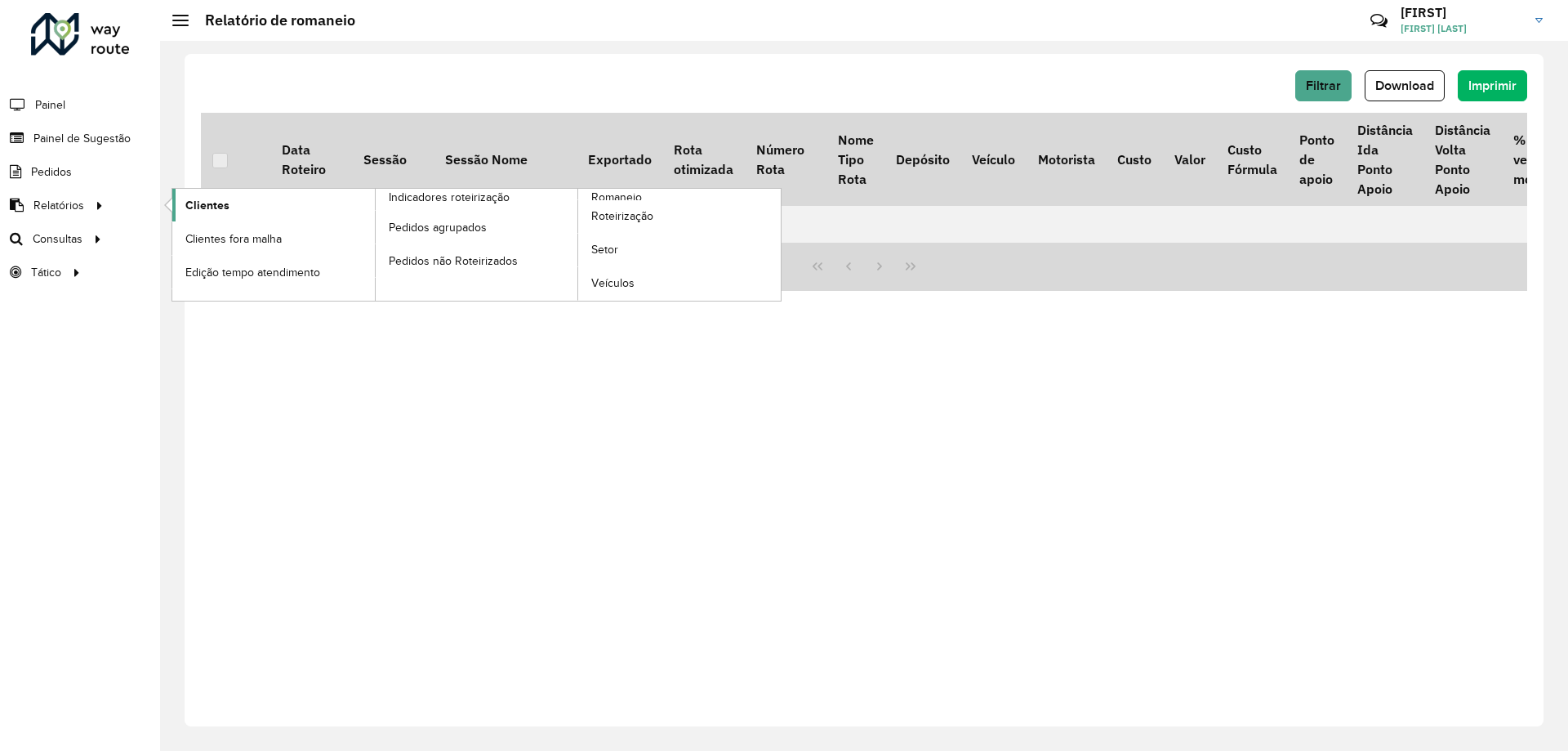 click on "Clientes" 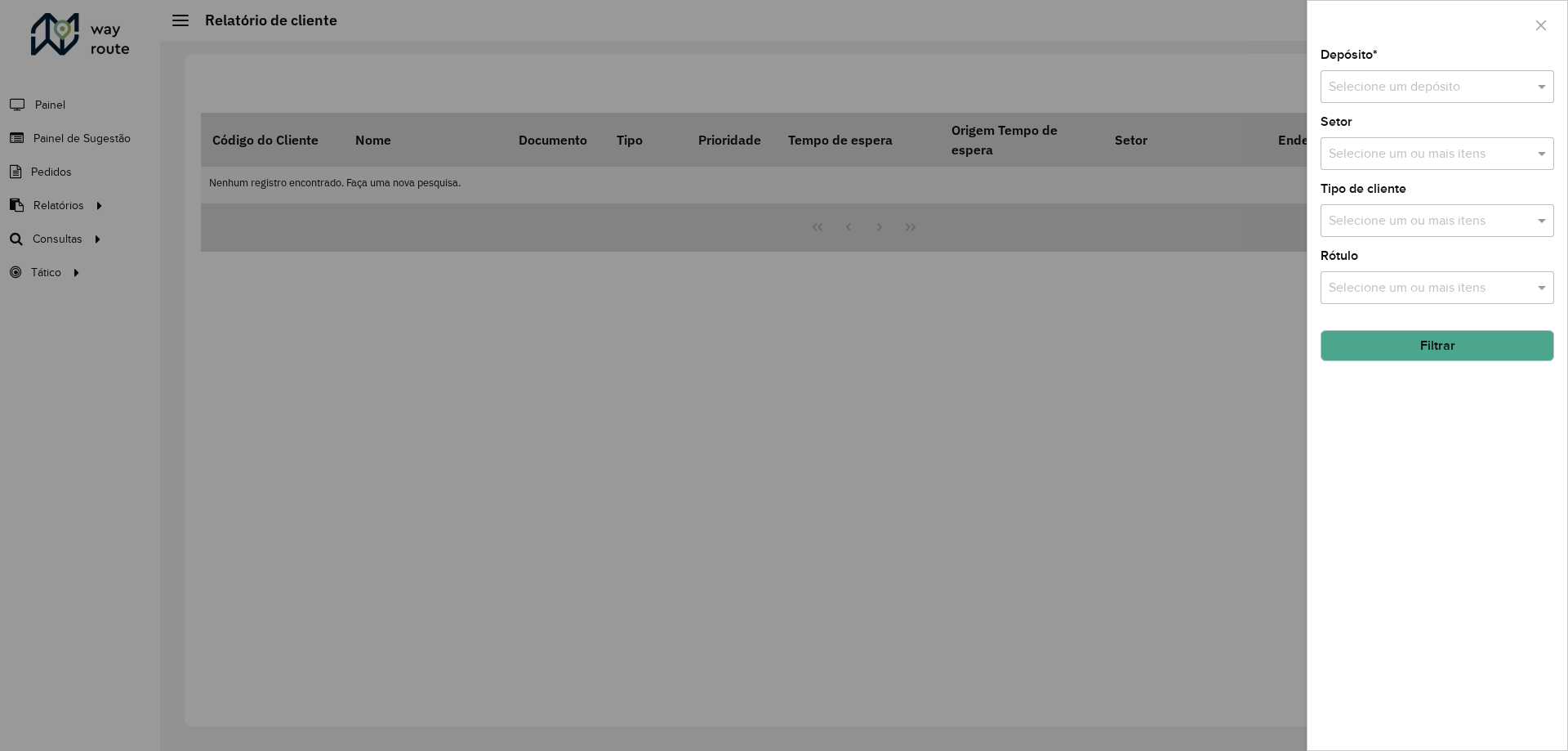 click on "Selecione um depósito" at bounding box center [1437, 87] 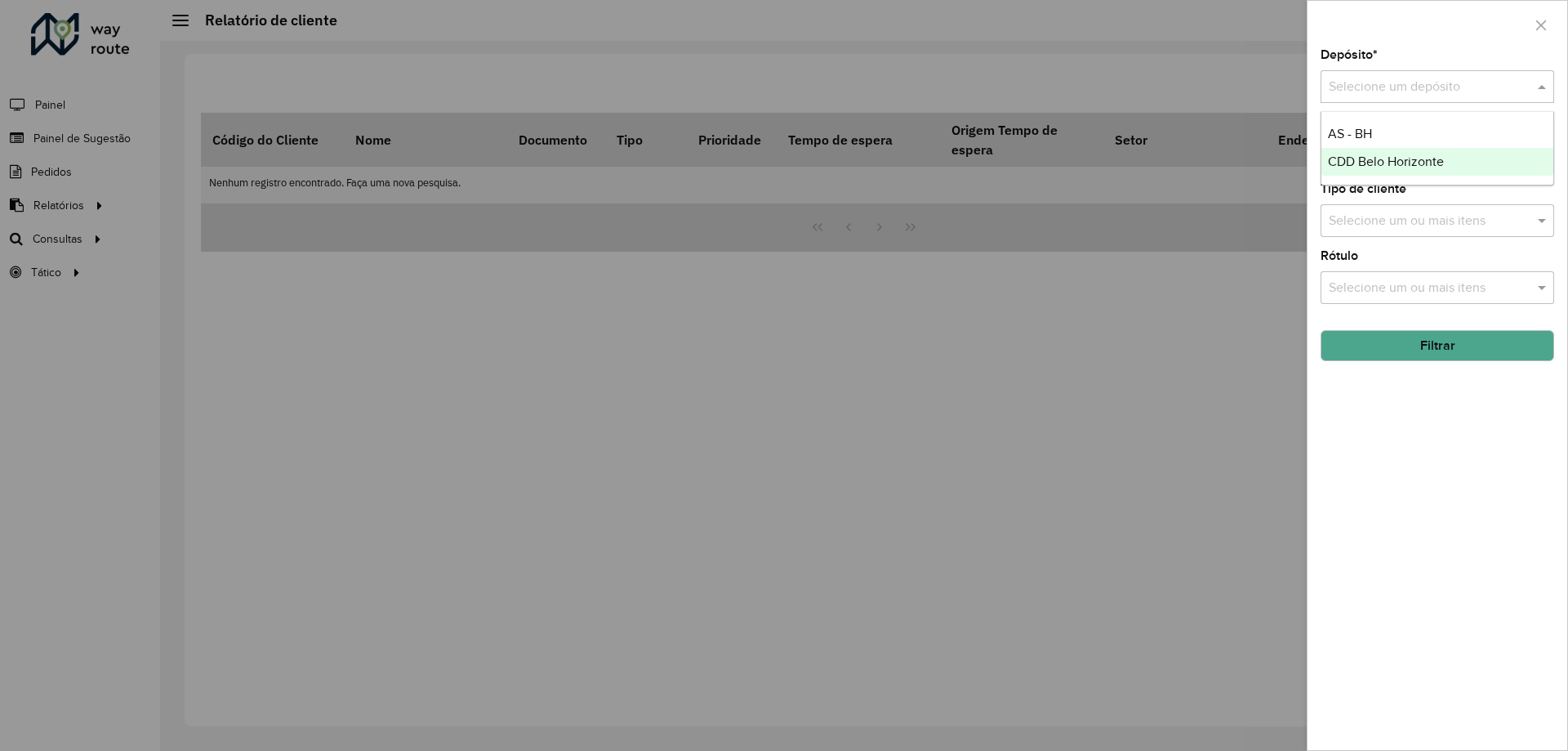 click on "CDD Belo Horizonte" at bounding box center (1386, 161) 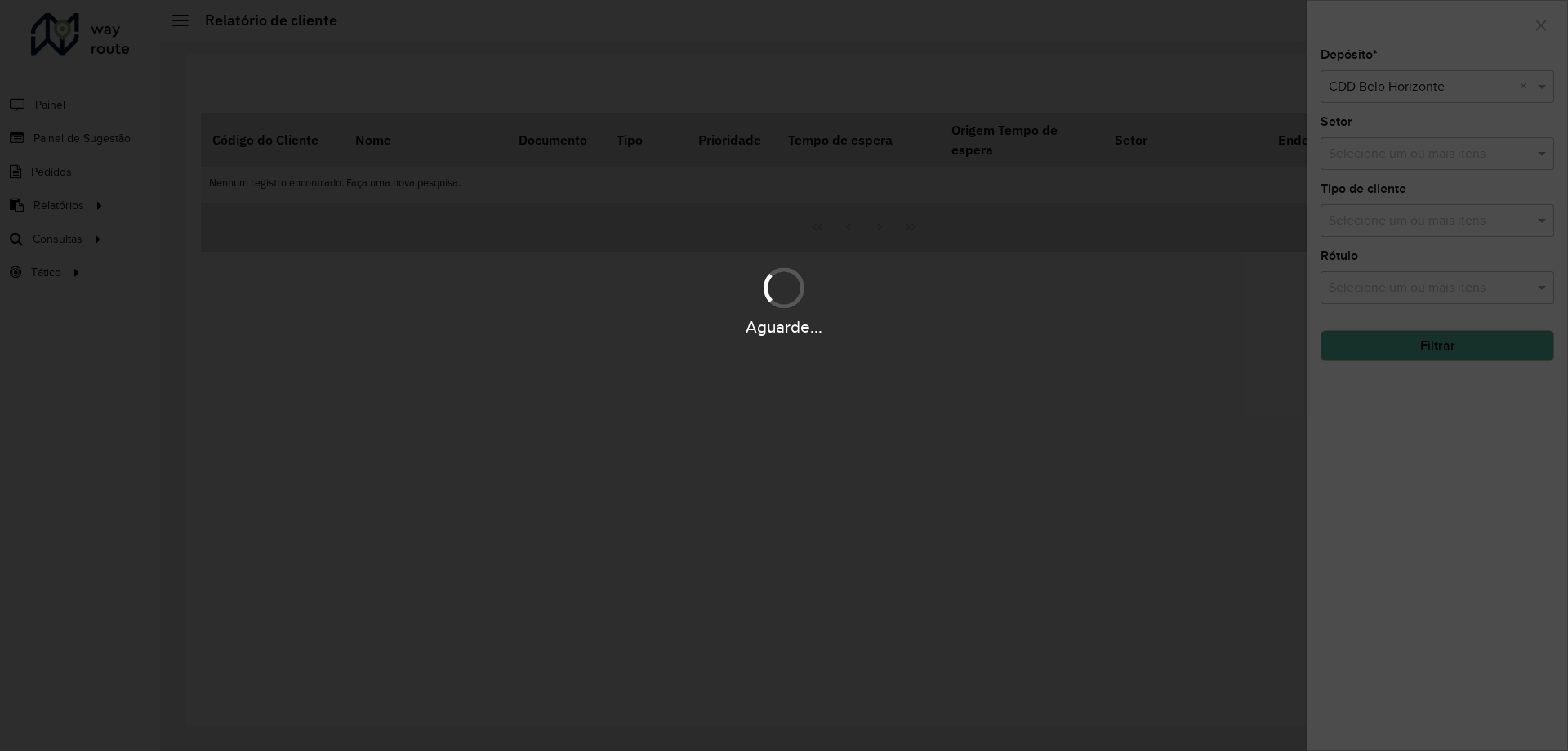 click on "Aguarde..." at bounding box center (784, 375) 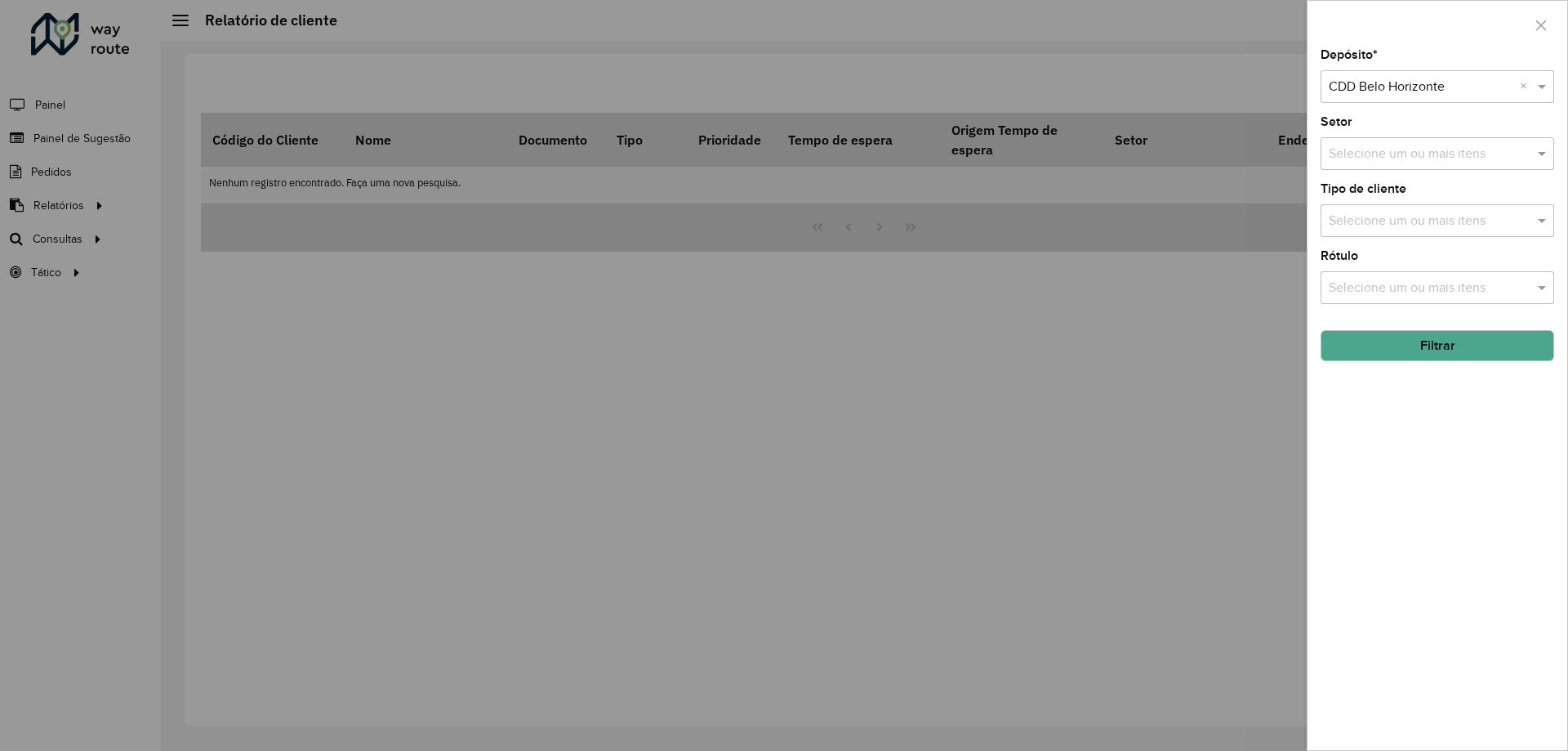 click on "Filtrar" 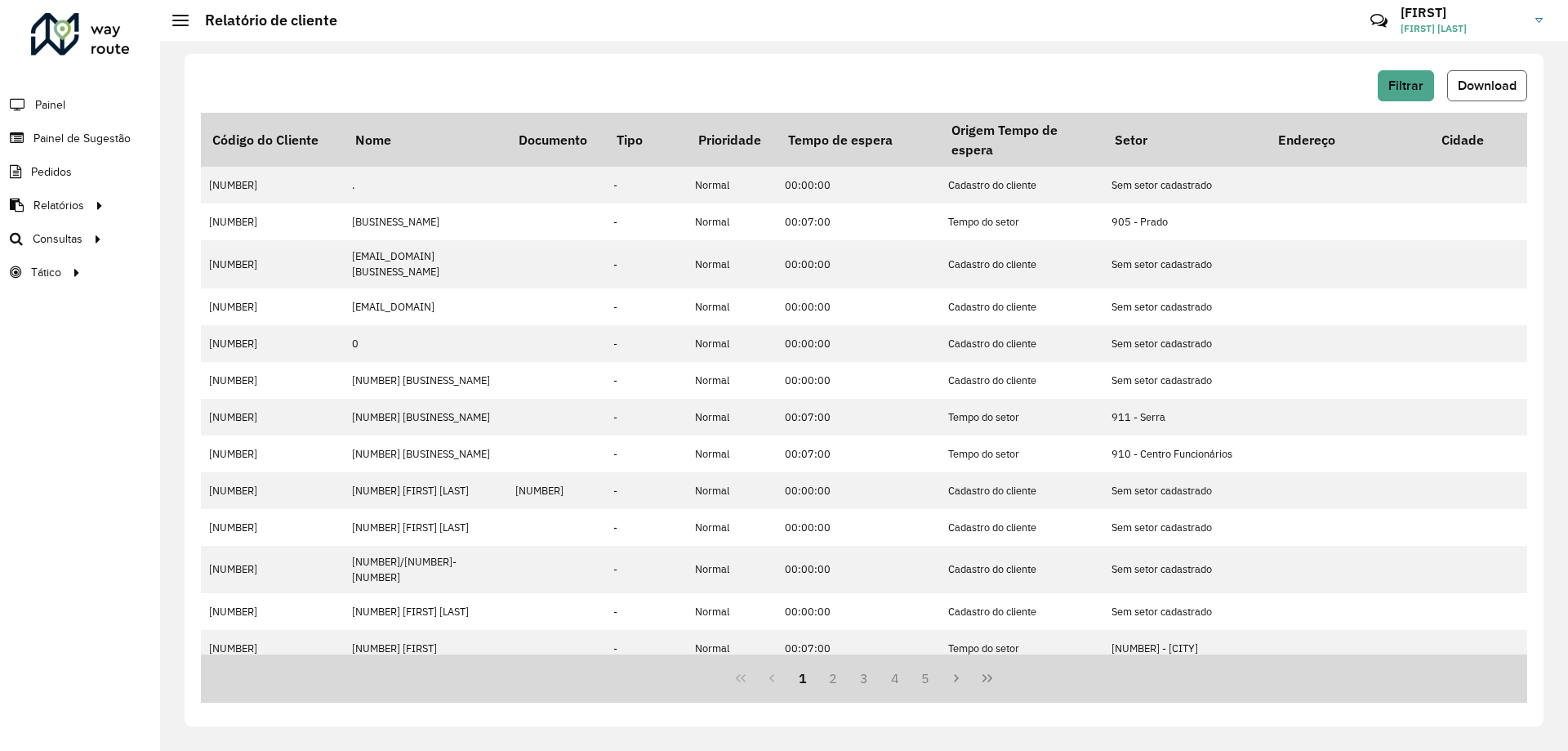 click on "Download" 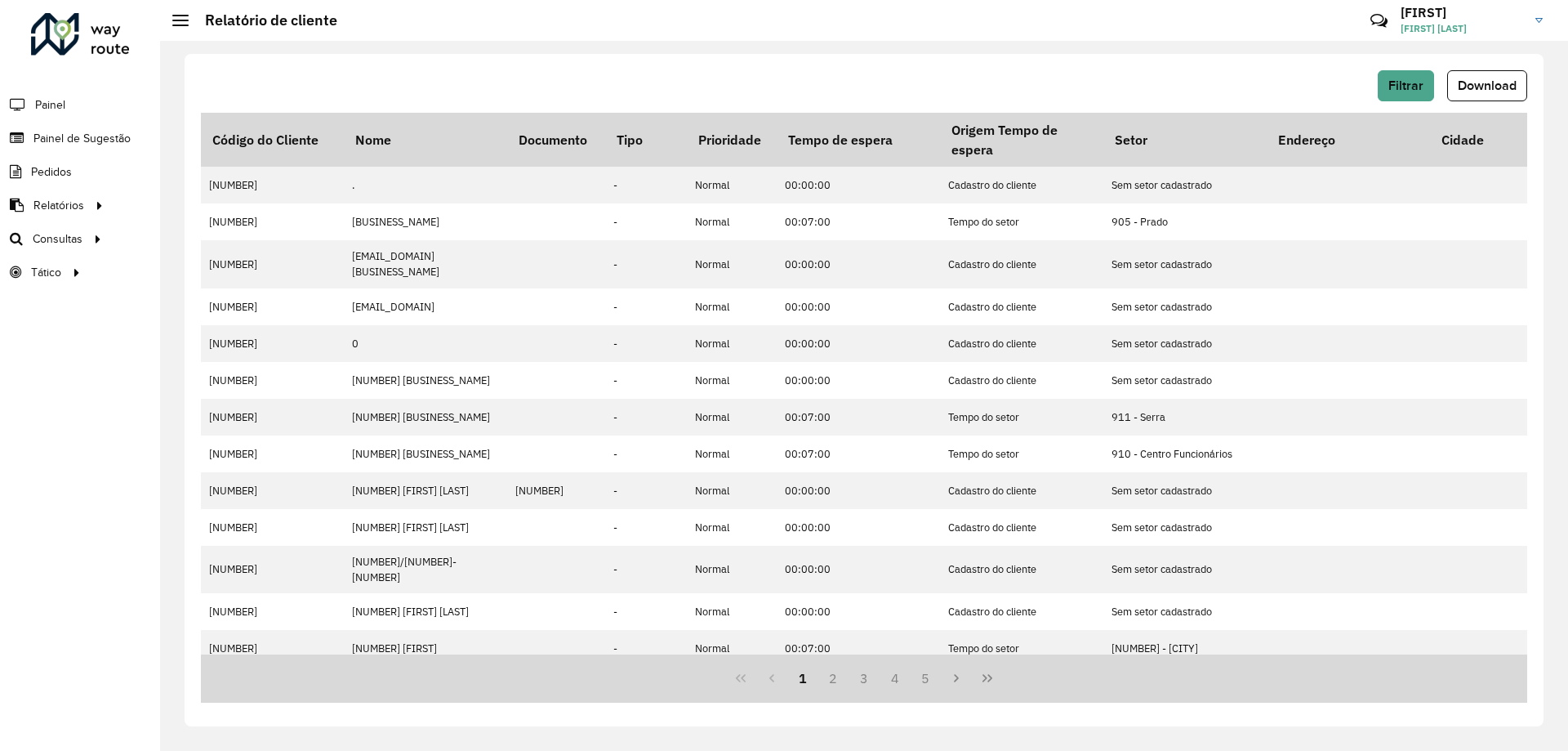 type 